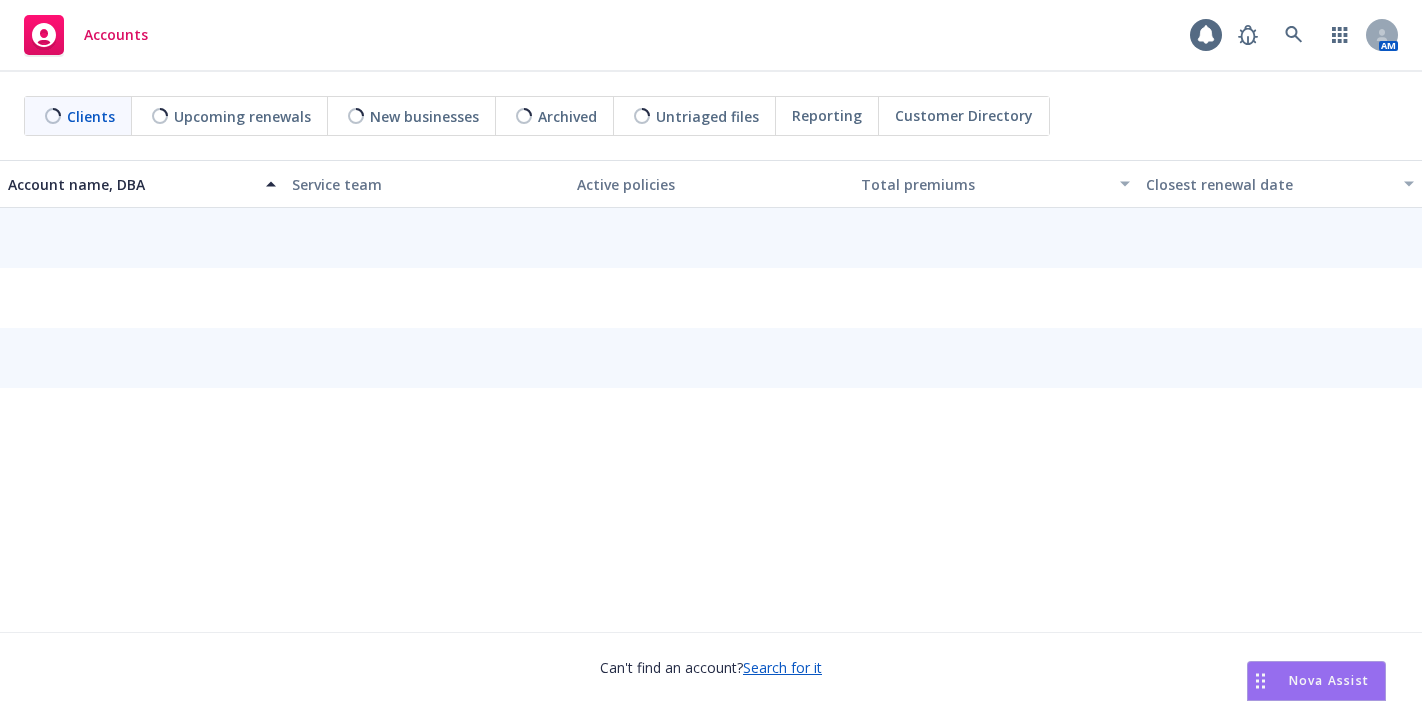 scroll, scrollTop: 0, scrollLeft: 0, axis: both 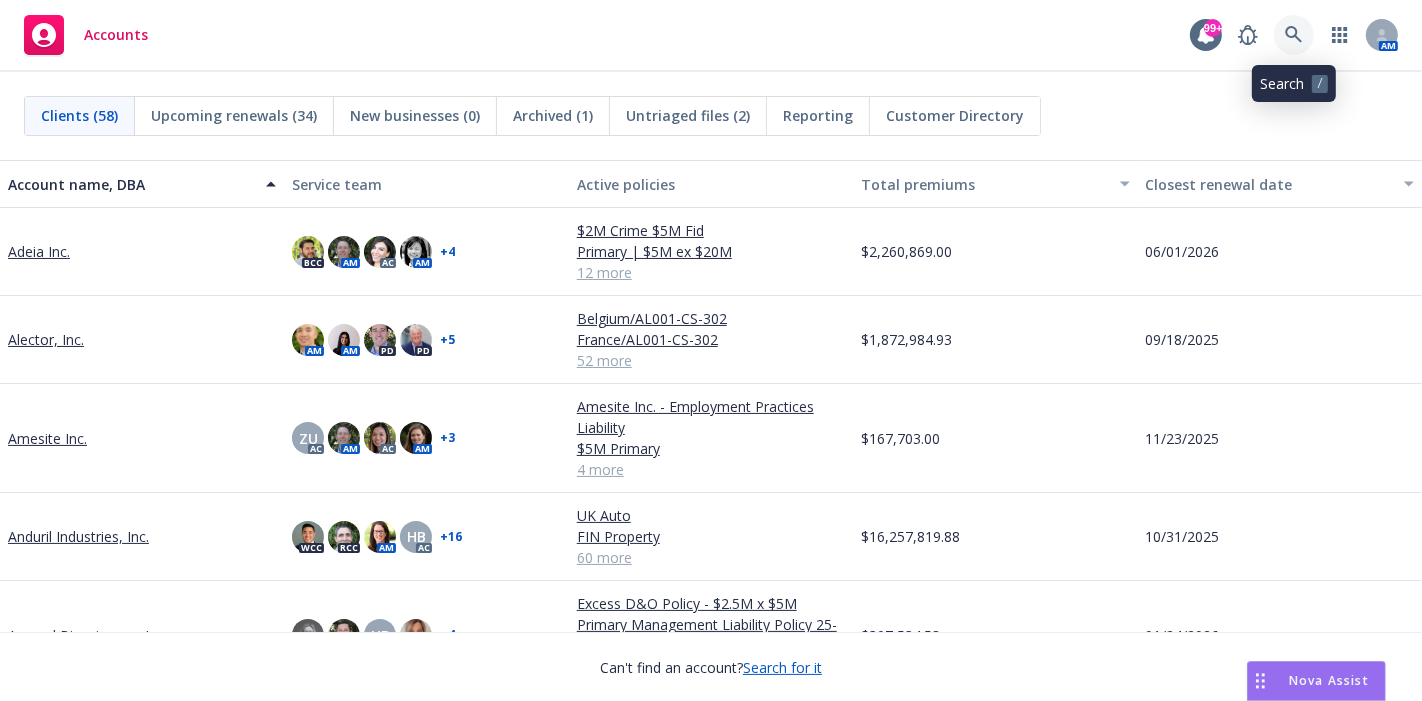 click 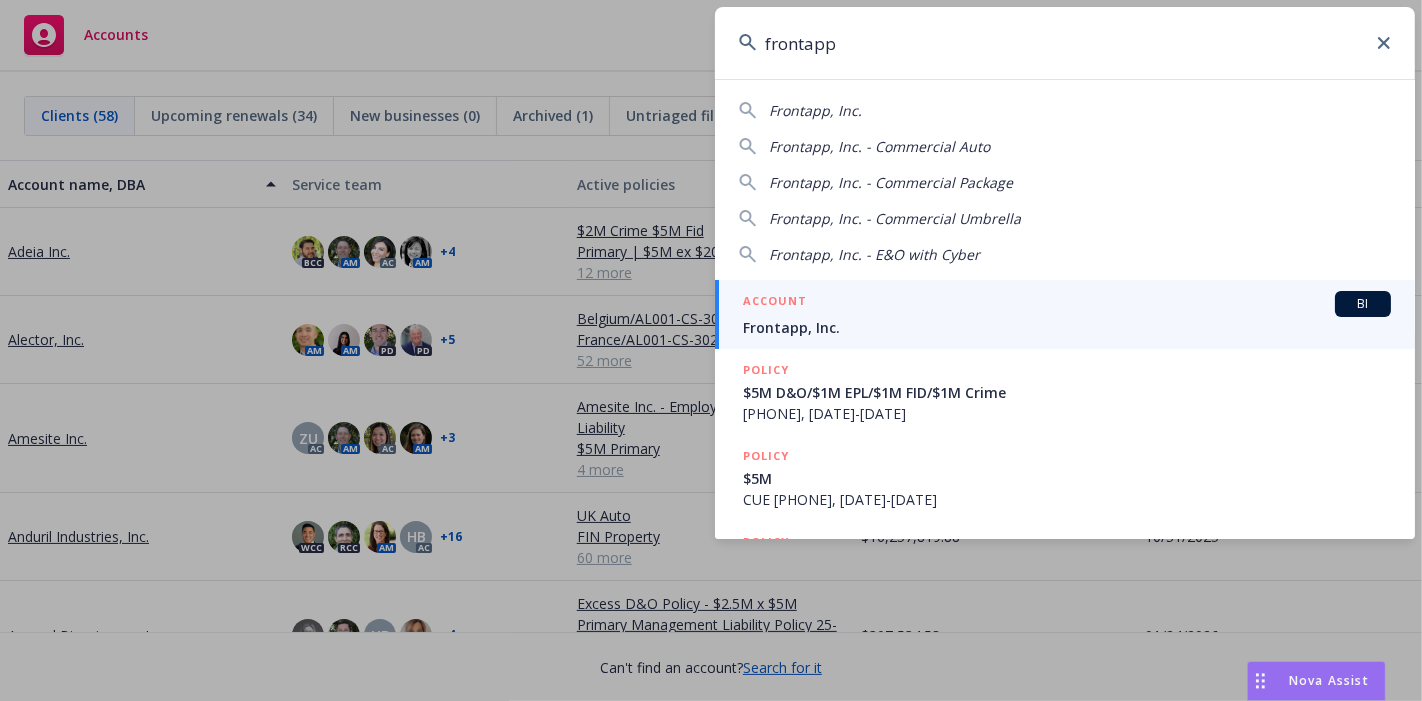 click on "Frontapp, Inc." at bounding box center (815, 110) 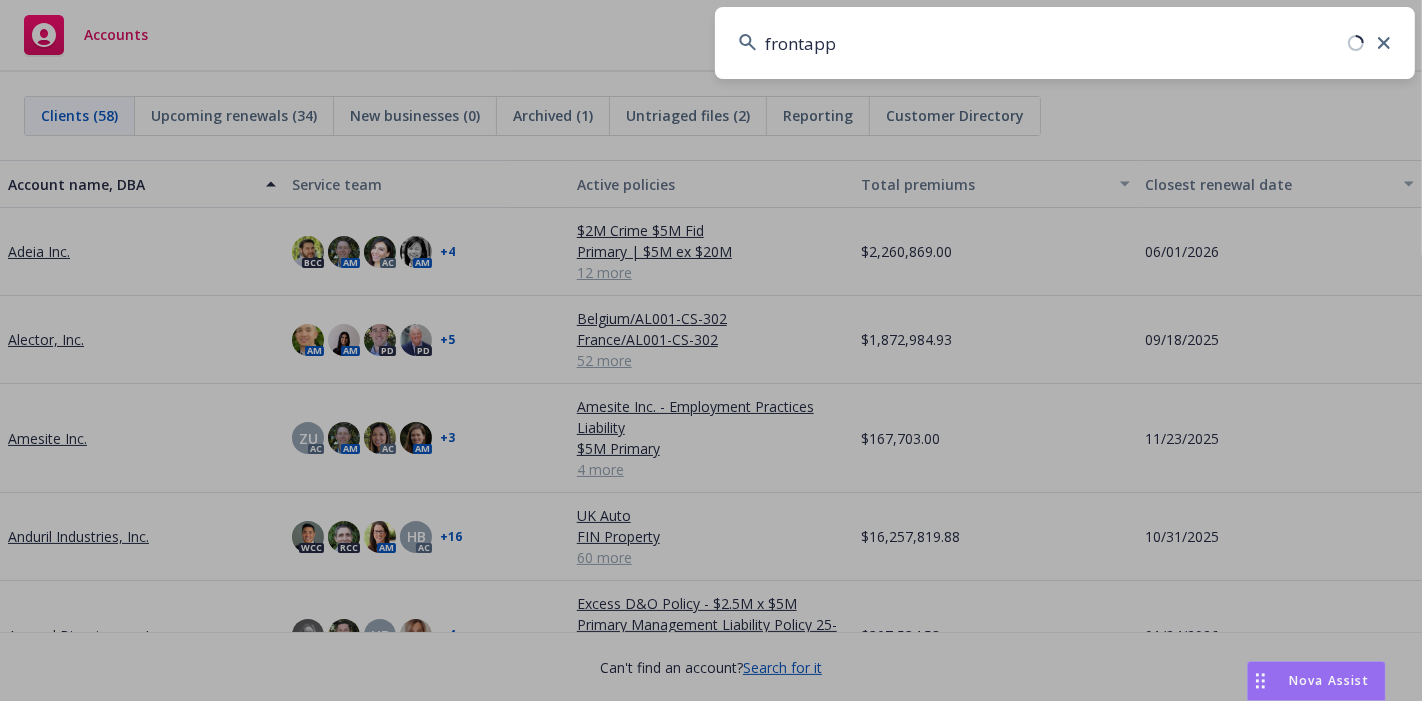 type on "Frontapp, Inc." 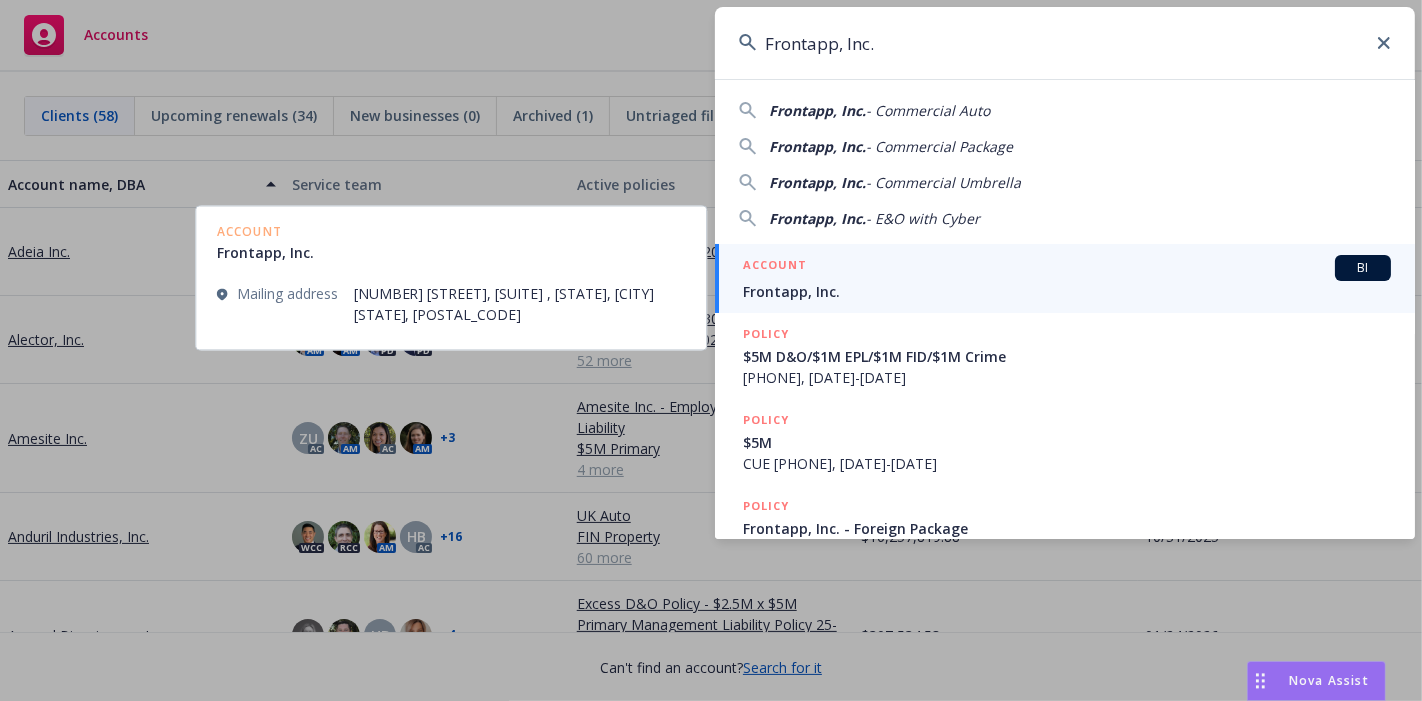 click on "Frontapp, Inc." at bounding box center (1067, 291) 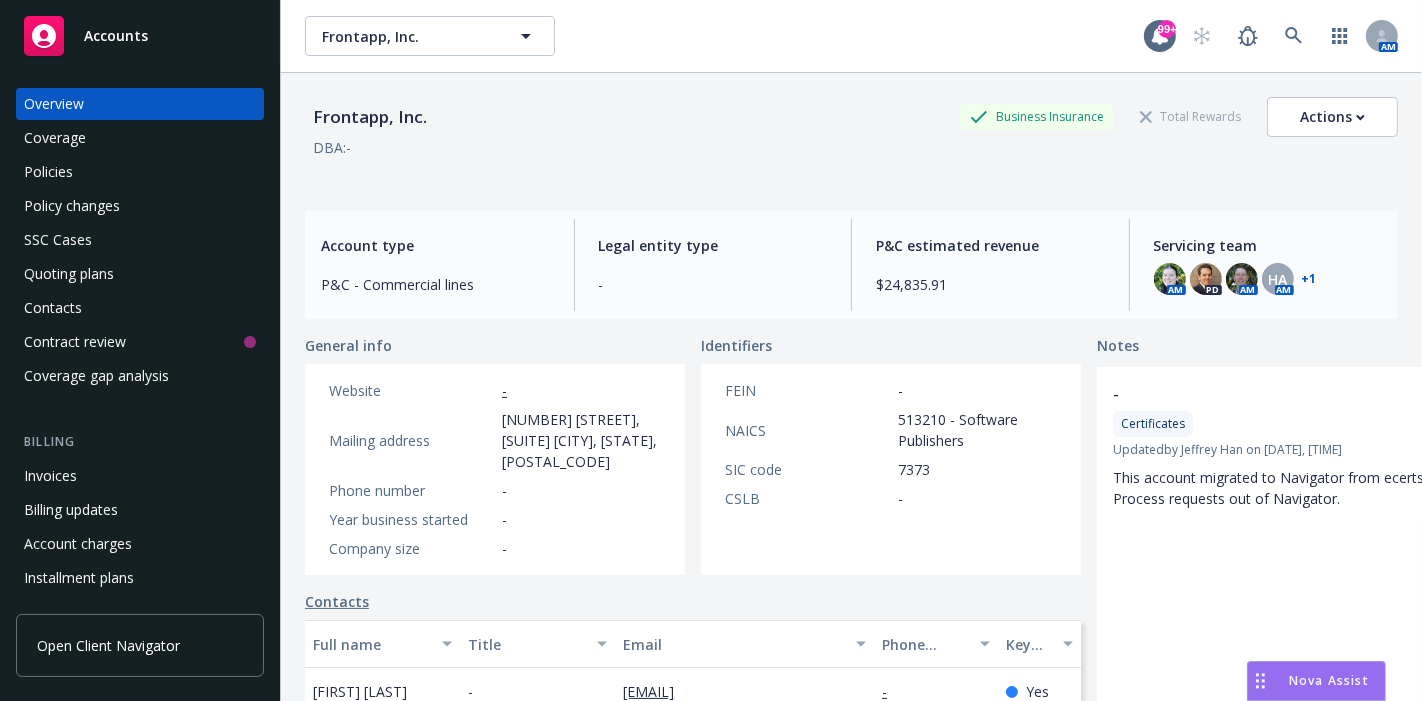click on "+ 1" at bounding box center (1309, 279) 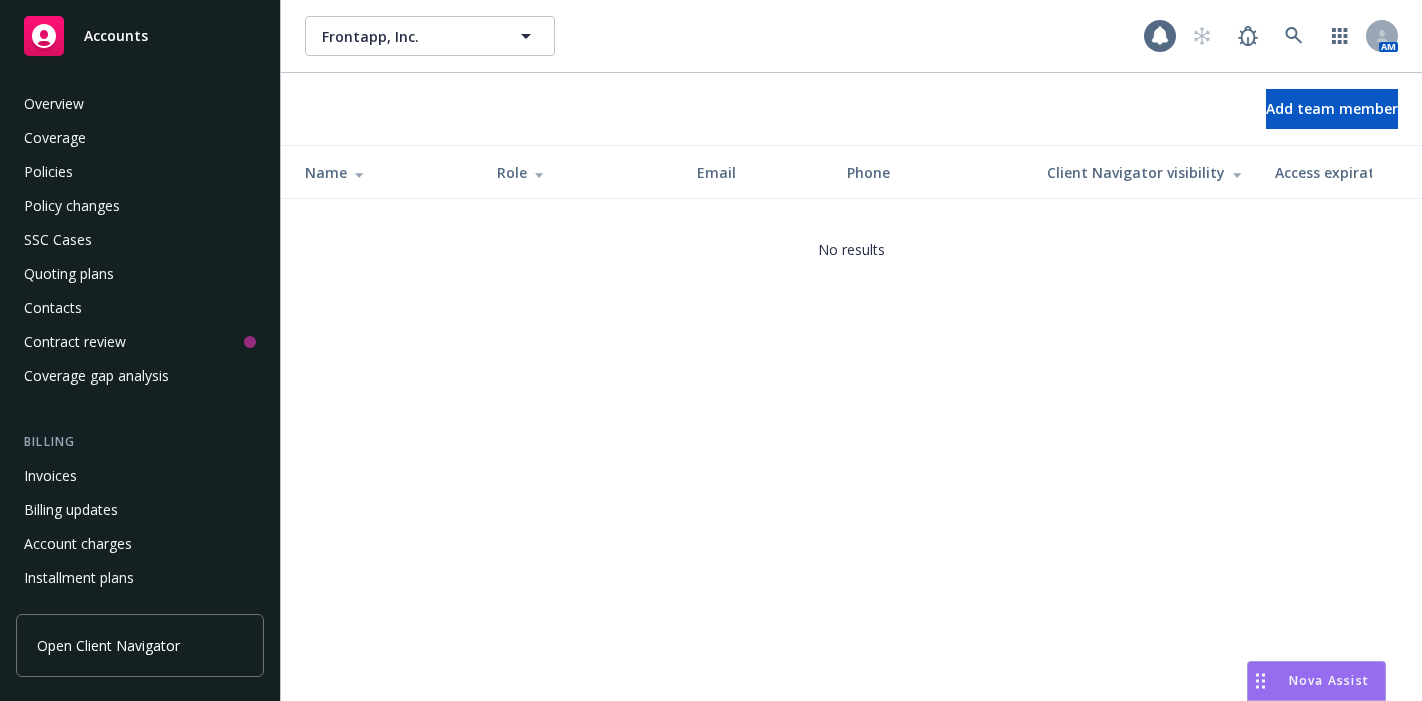 scroll, scrollTop: 0, scrollLeft: 0, axis: both 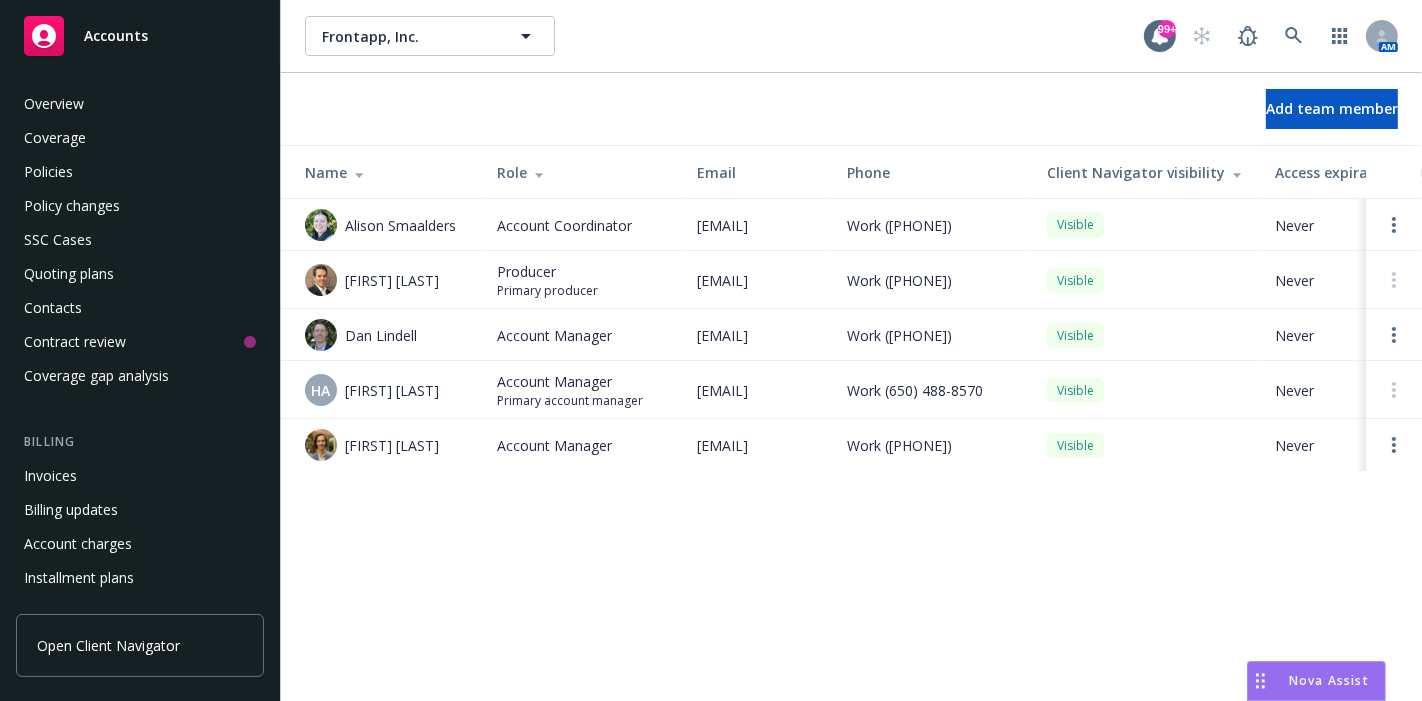 click on "Policies" at bounding box center (48, 172) 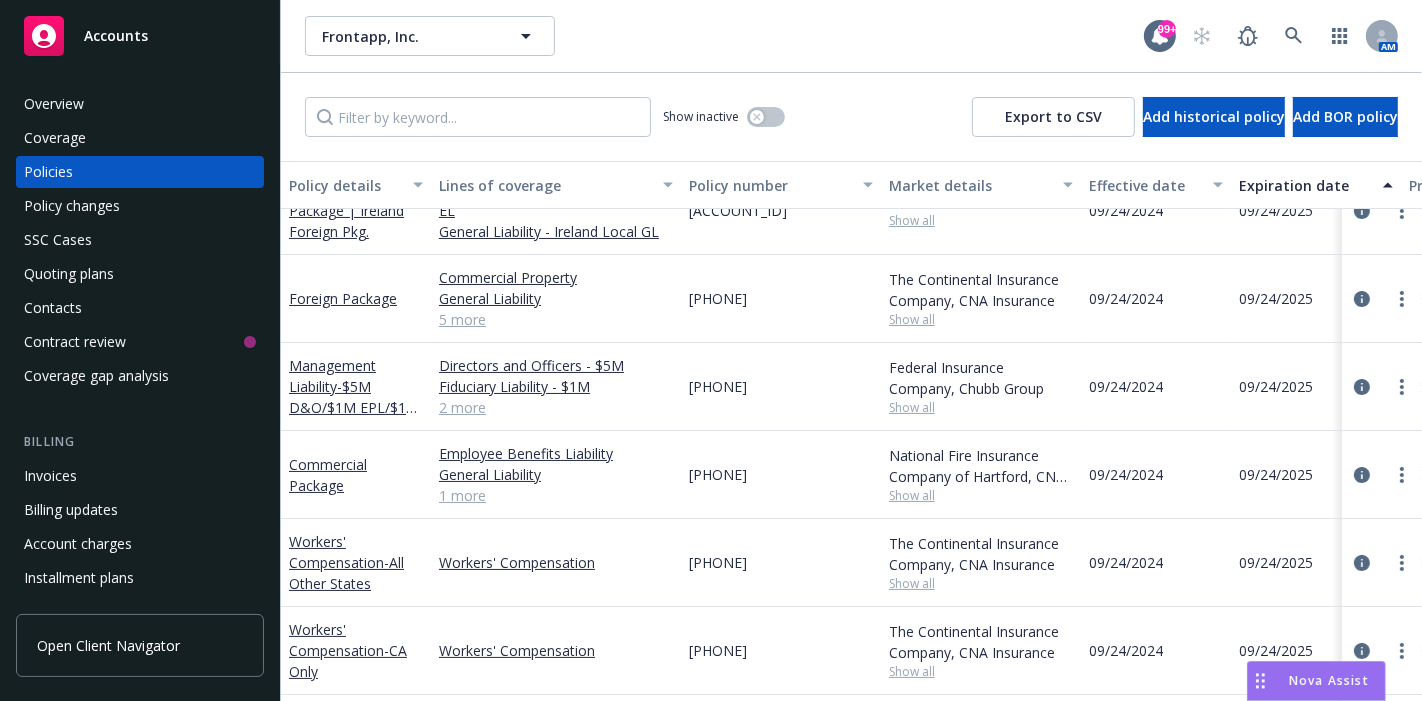 scroll, scrollTop: 0, scrollLeft: 0, axis: both 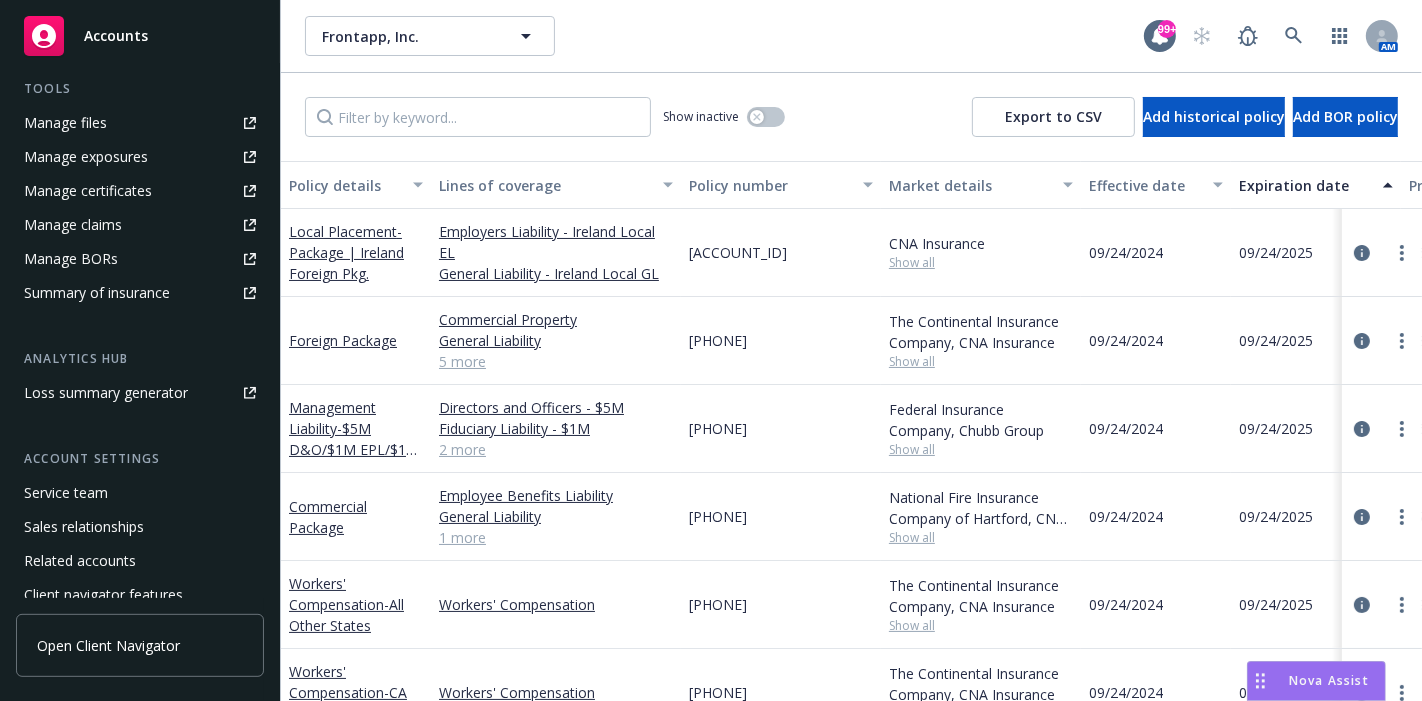 click on "Manage files" at bounding box center (65, 123) 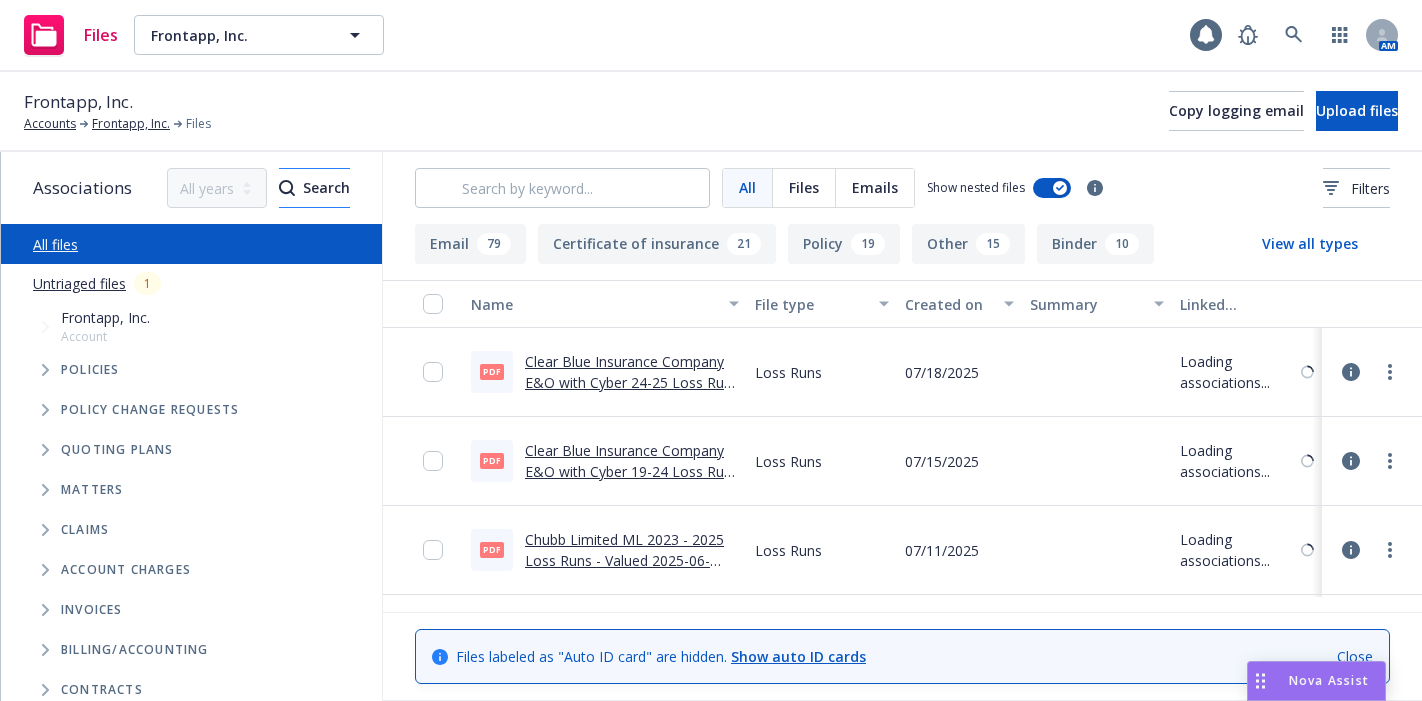 scroll, scrollTop: 0, scrollLeft: 0, axis: both 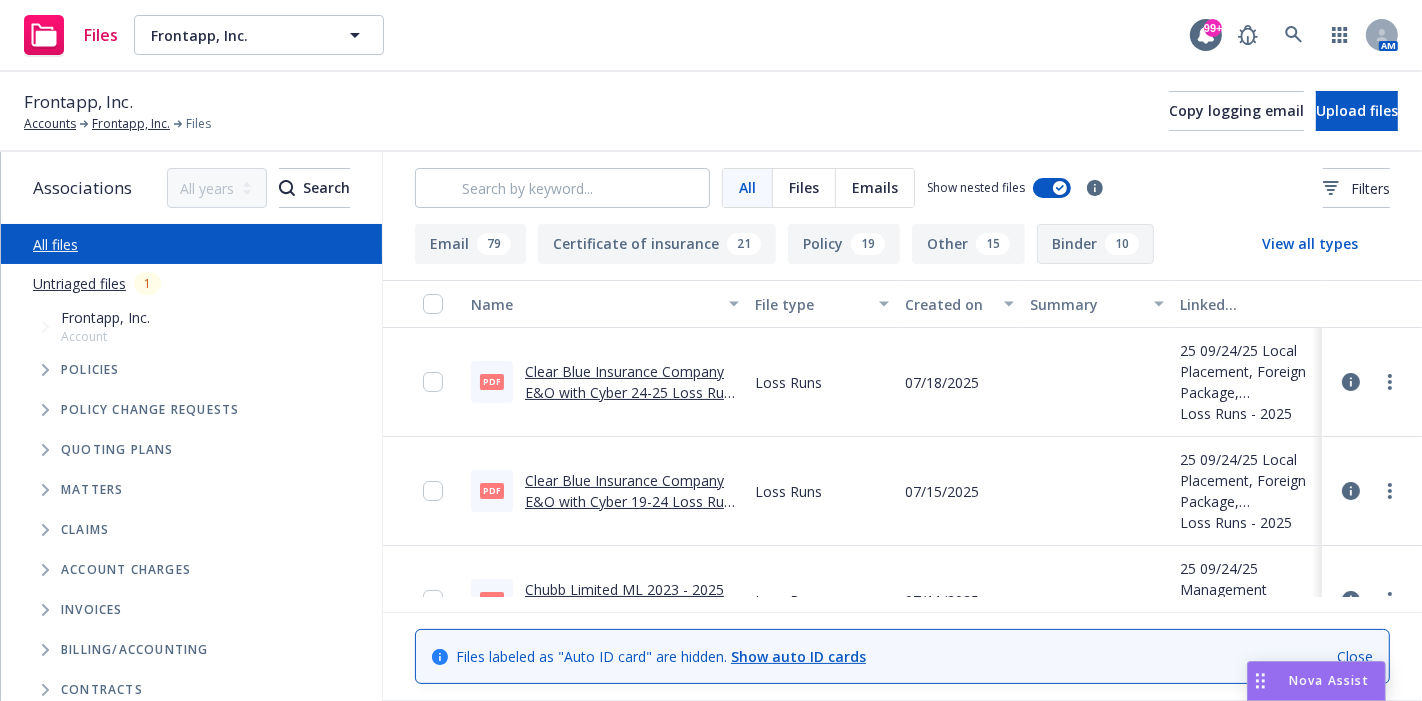 click on "Binder   10" at bounding box center (1095, 244) 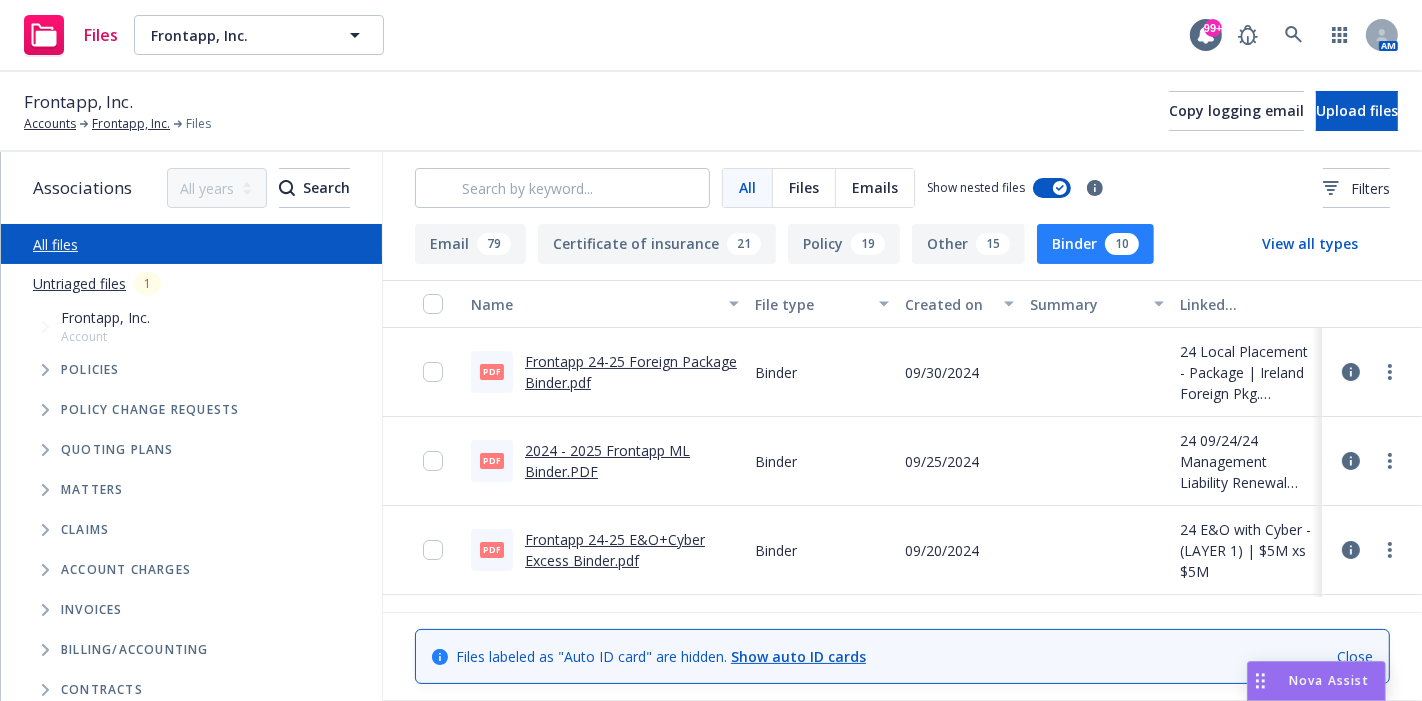 click on "2024 - 2025 Frontapp ML Binder.PDF" at bounding box center (607, 461) 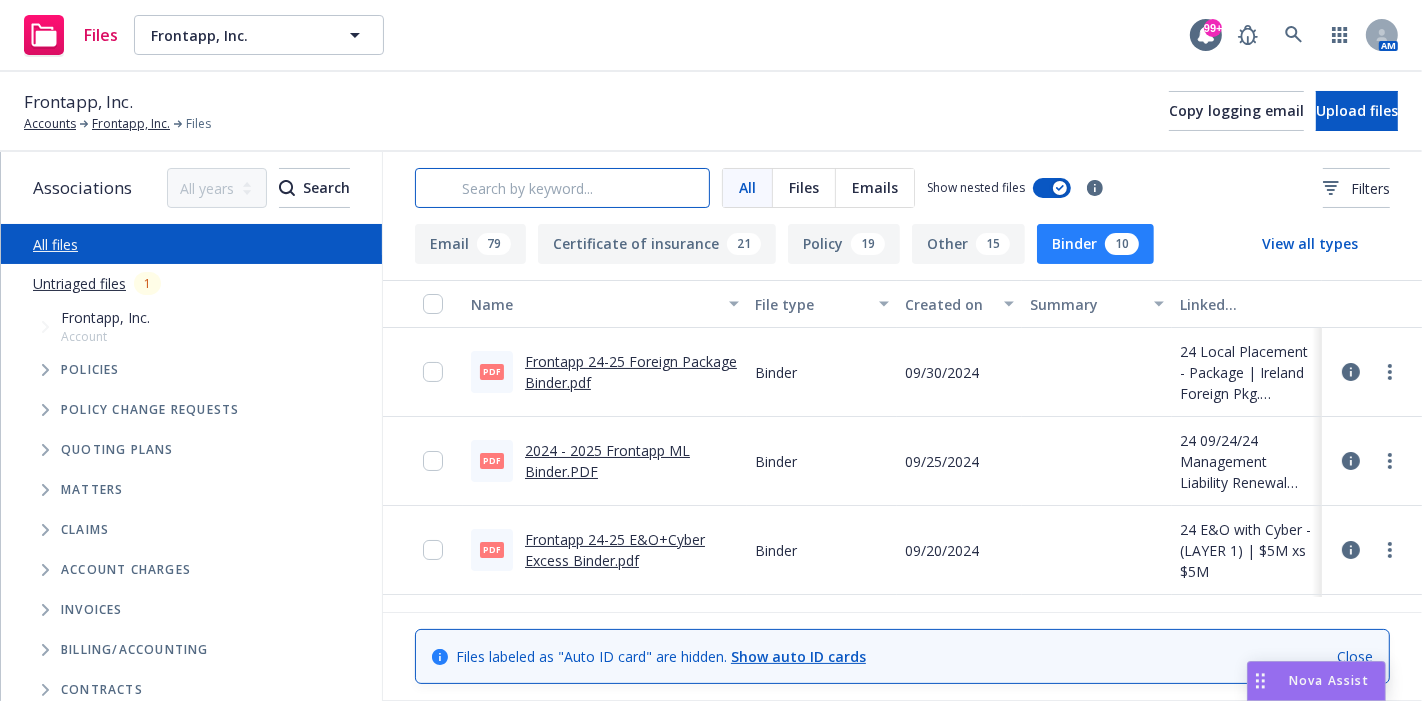 click at bounding box center (562, 188) 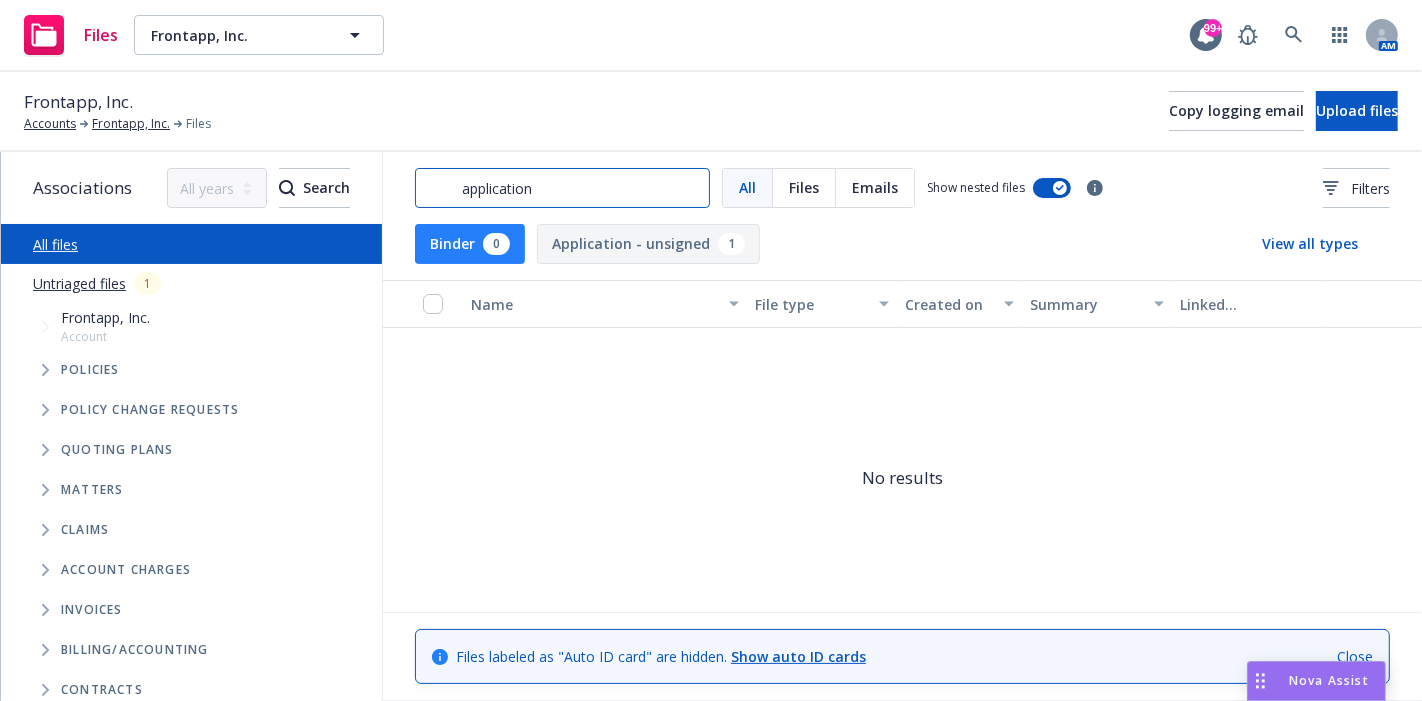 type on "application" 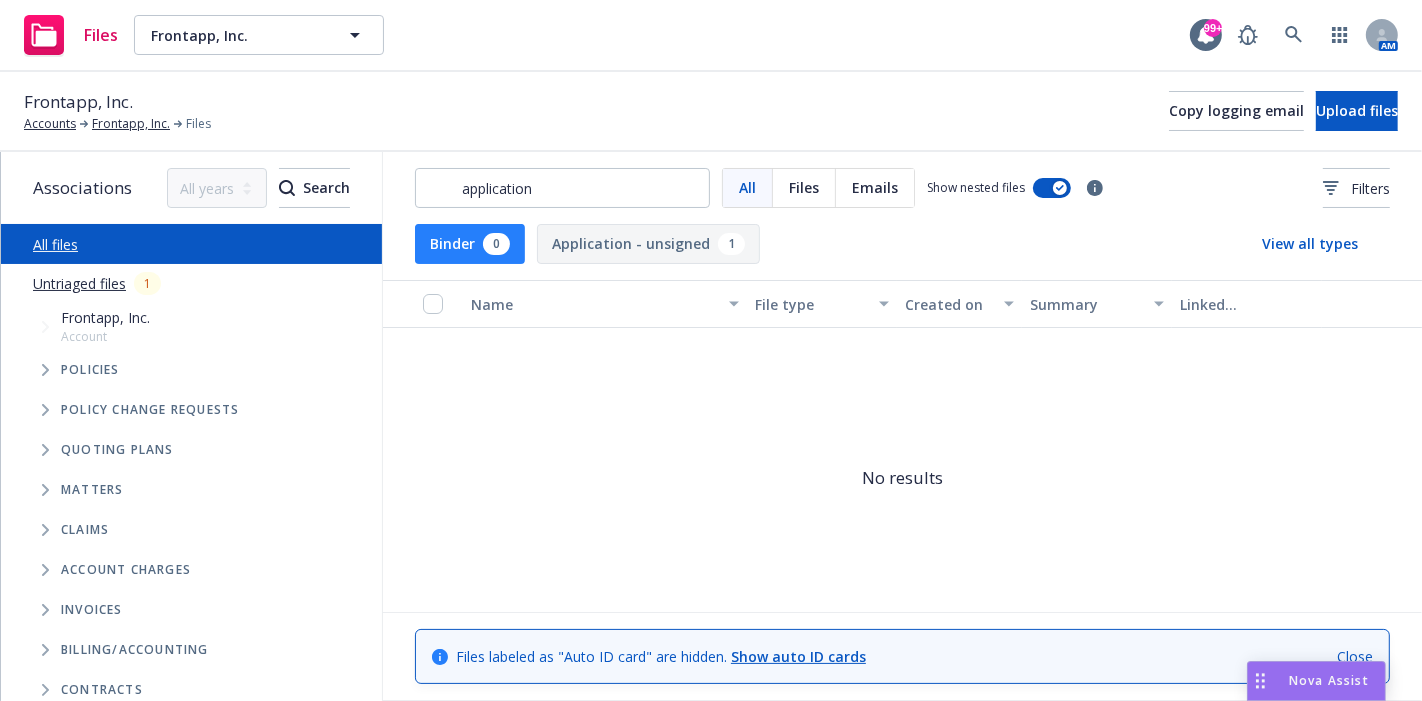 click on "Application - unsigned   1" at bounding box center (648, 244) 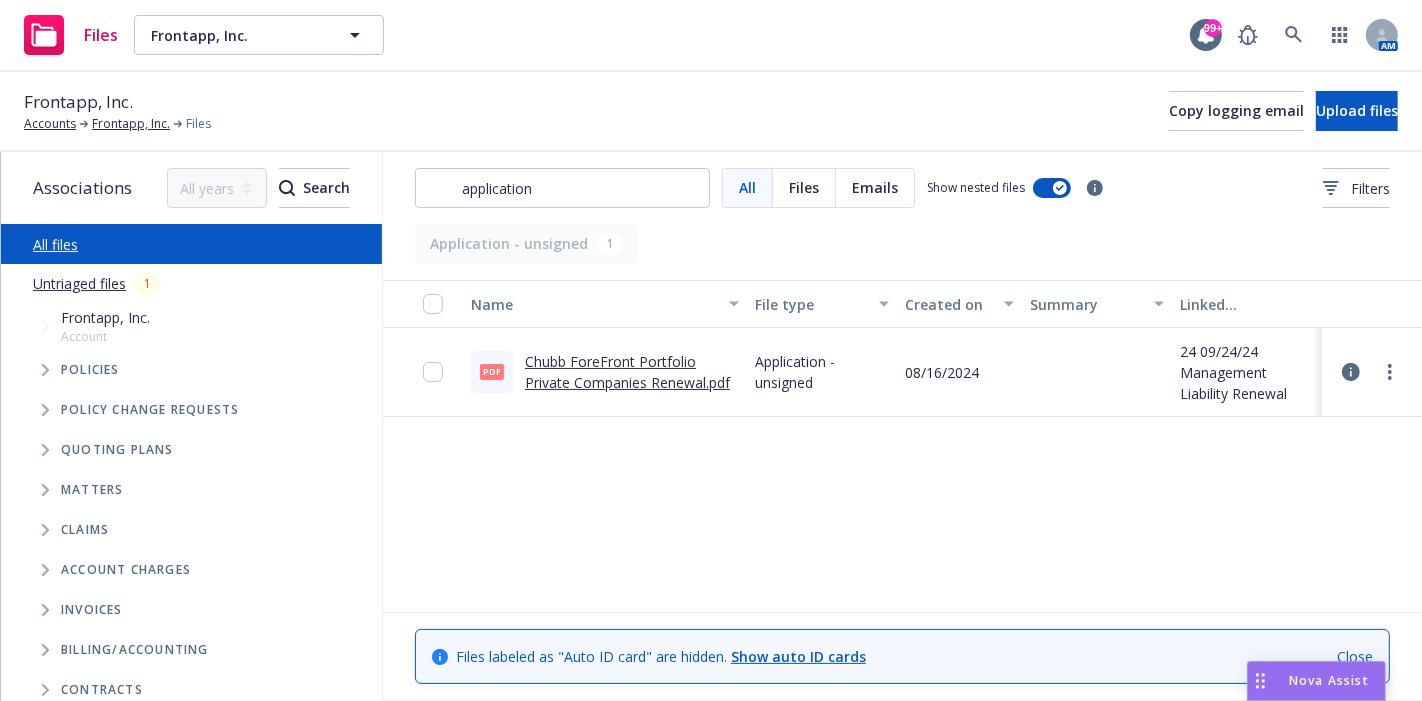 click on "Chubb ForeFront Portfolio Private Companies Renewal.pdf" at bounding box center (627, 372) 